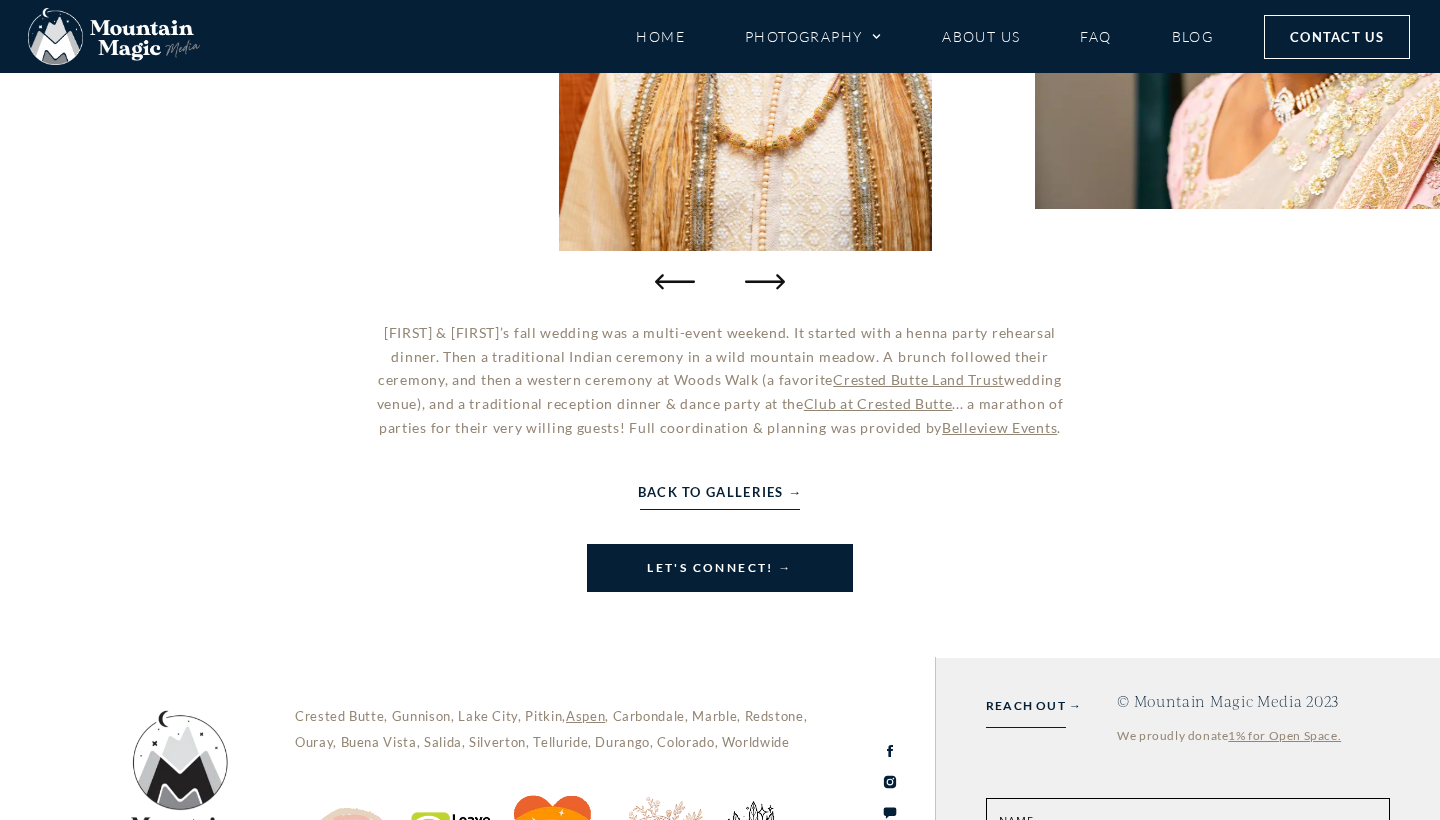 scroll, scrollTop: 613, scrollLeft: 0, axis: vertical 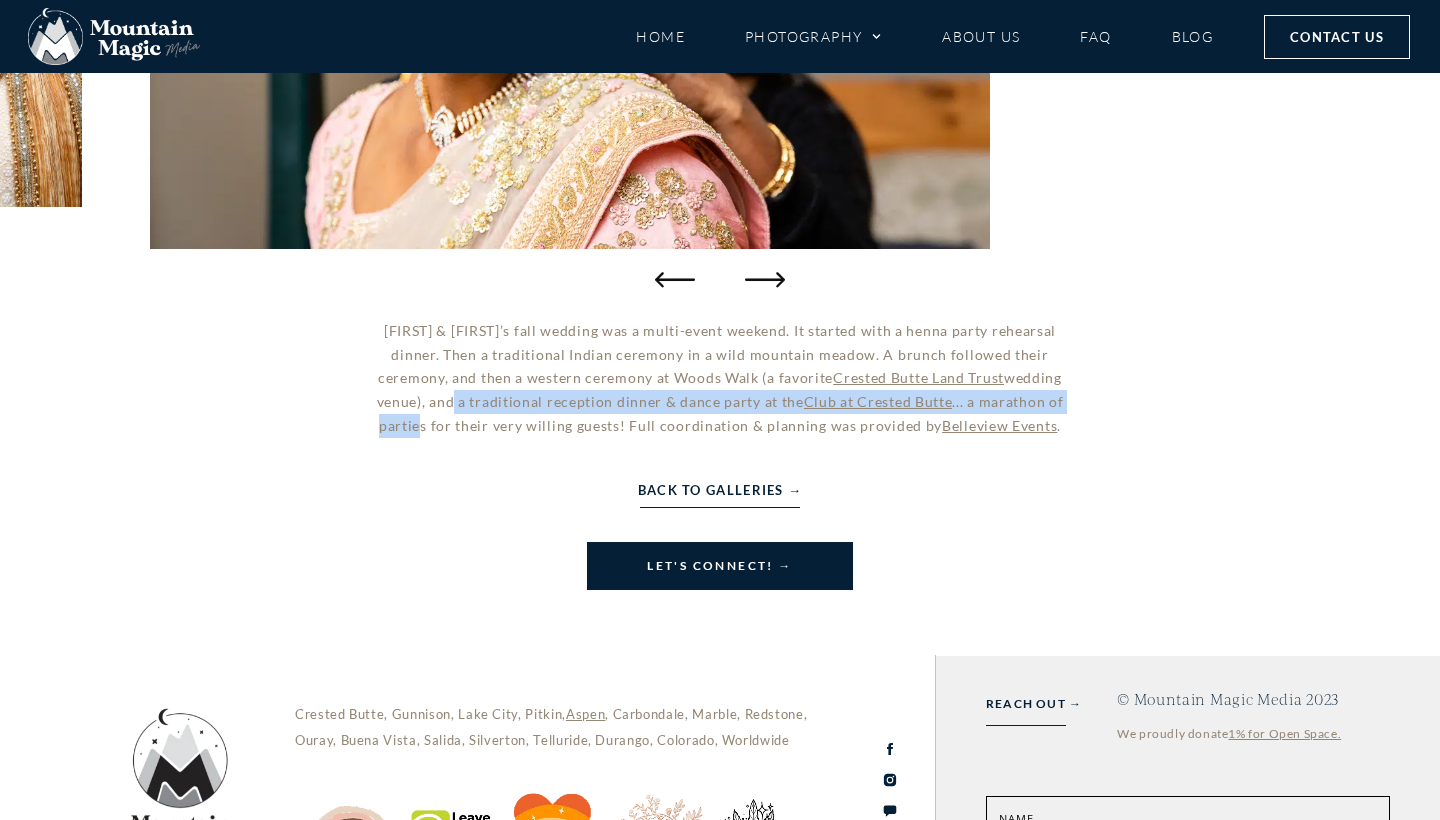 drag, startPoint x: 395, startPoint y: 403, endPoint x: 400, endPoint y: 413, distance: 11.18034 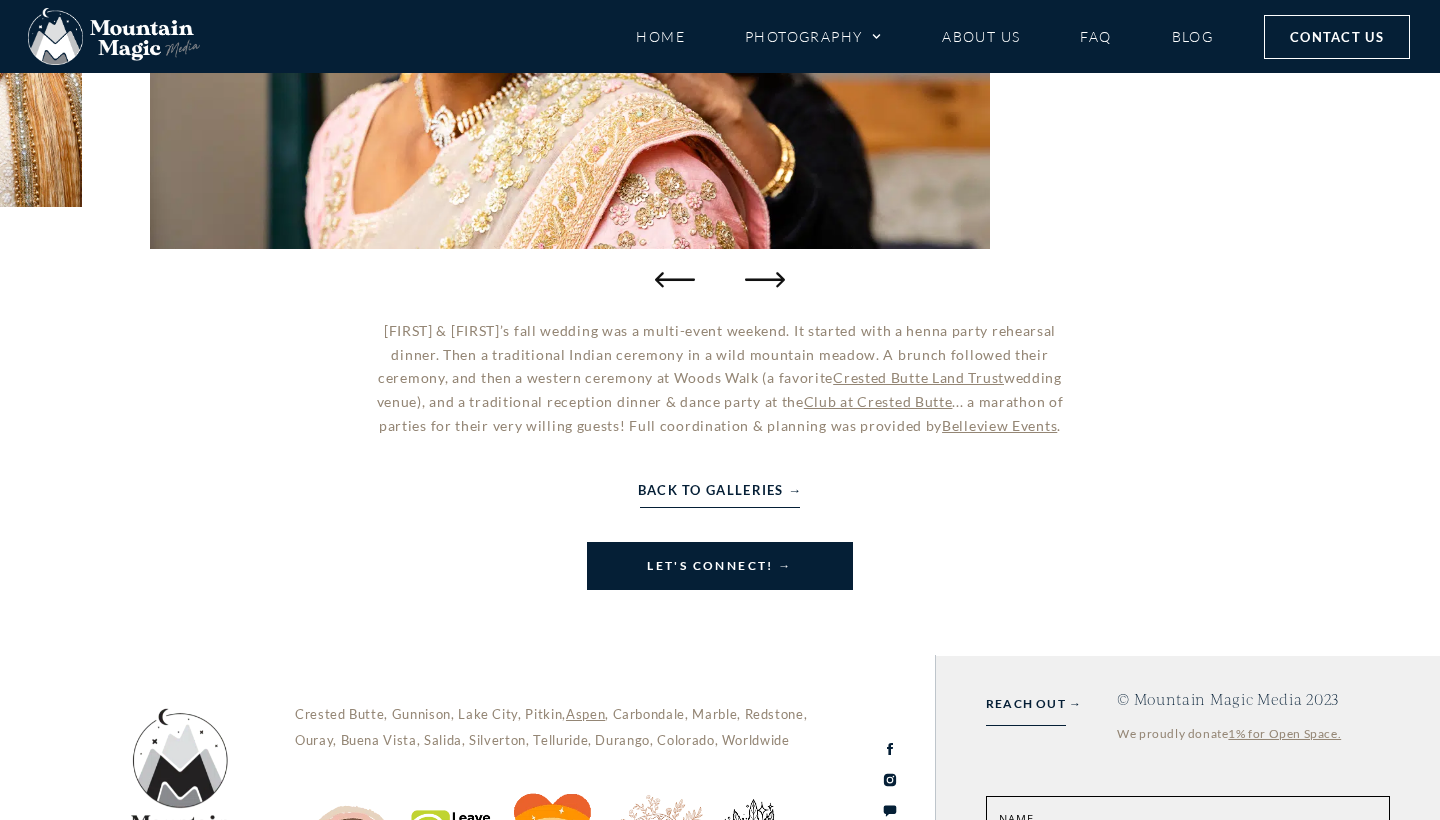 click on "Valli & Tim’s fall wedding was a multi-event weekend.  It started with a henna party rehearsal dinner.  Then a traditional Indian ceremony in a wild mountain meadow. A brunch followed their ceremony, and then a western ceremony at Woods Walk (a favorite  Crested Butte Land Trust  wedding venue), and a traditional reception dinner & dance party at the  Club at Crested Butte … a marathon of parties for their very willing guests! Full coordination & planning was provided by  Belleview Events ." at bounding box center (720, 378) 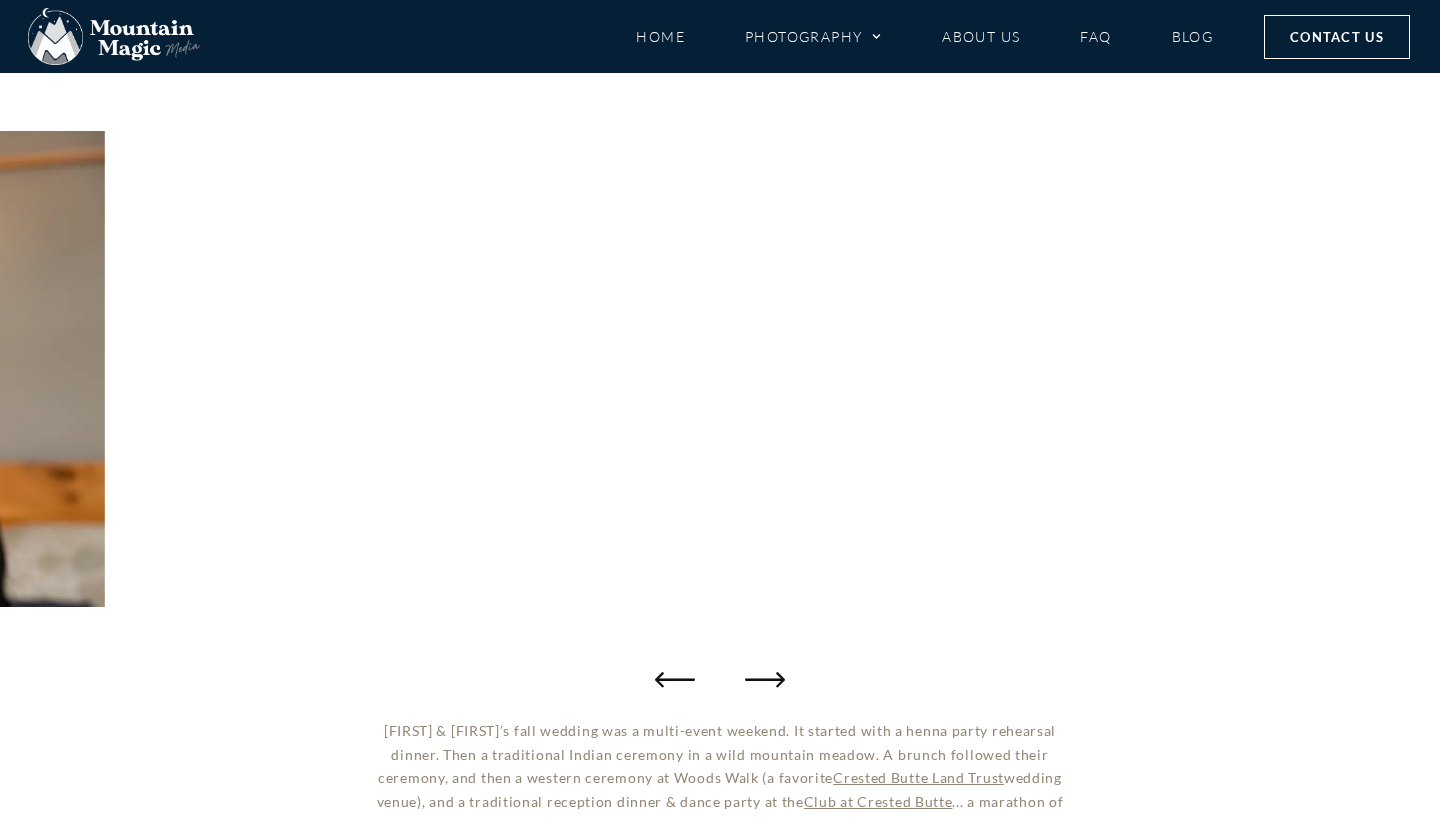 scroll, scrollTop: 214, scrollLeft: 0, axis: vertical 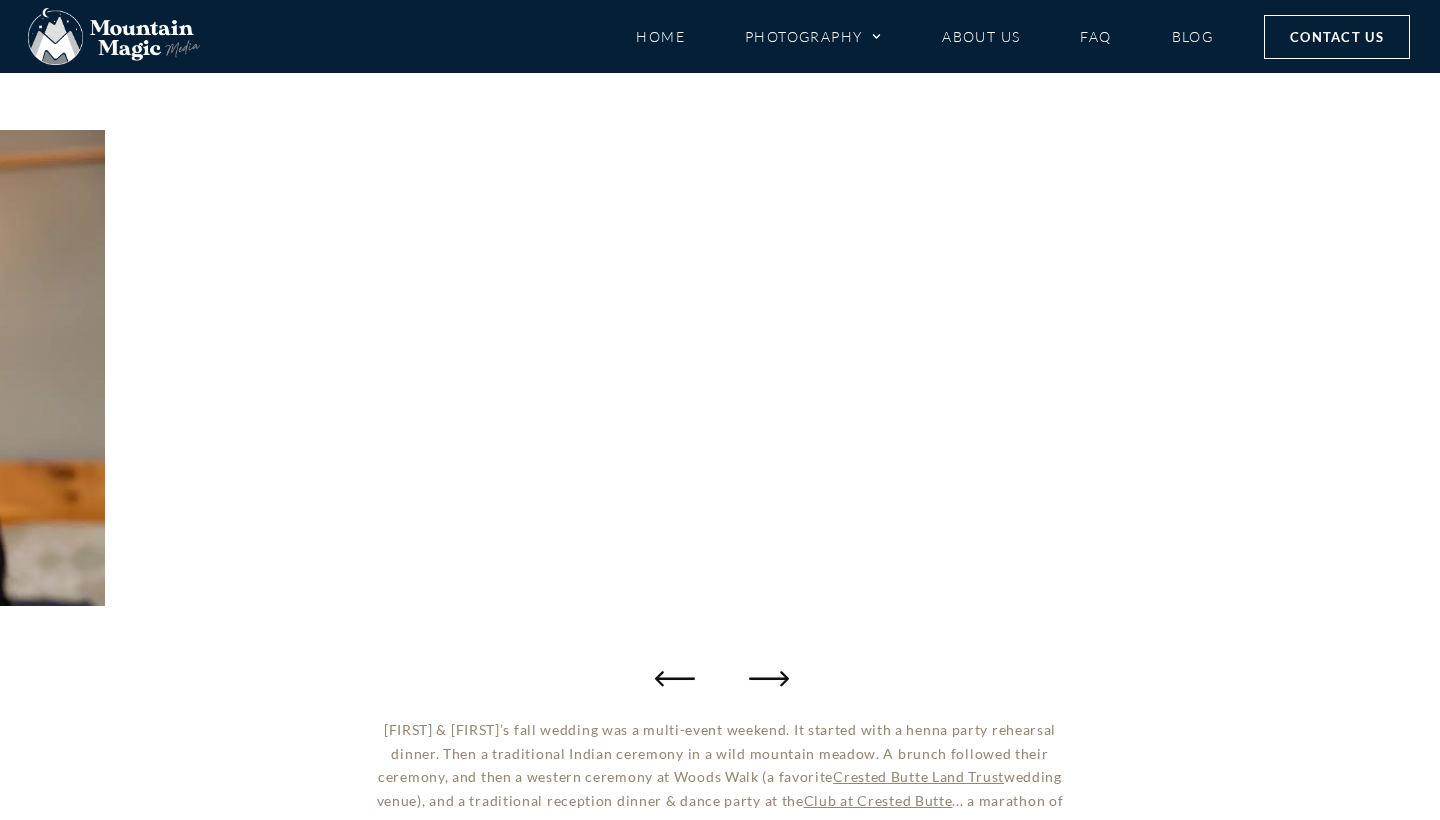 click at bounding box center (720, 368) 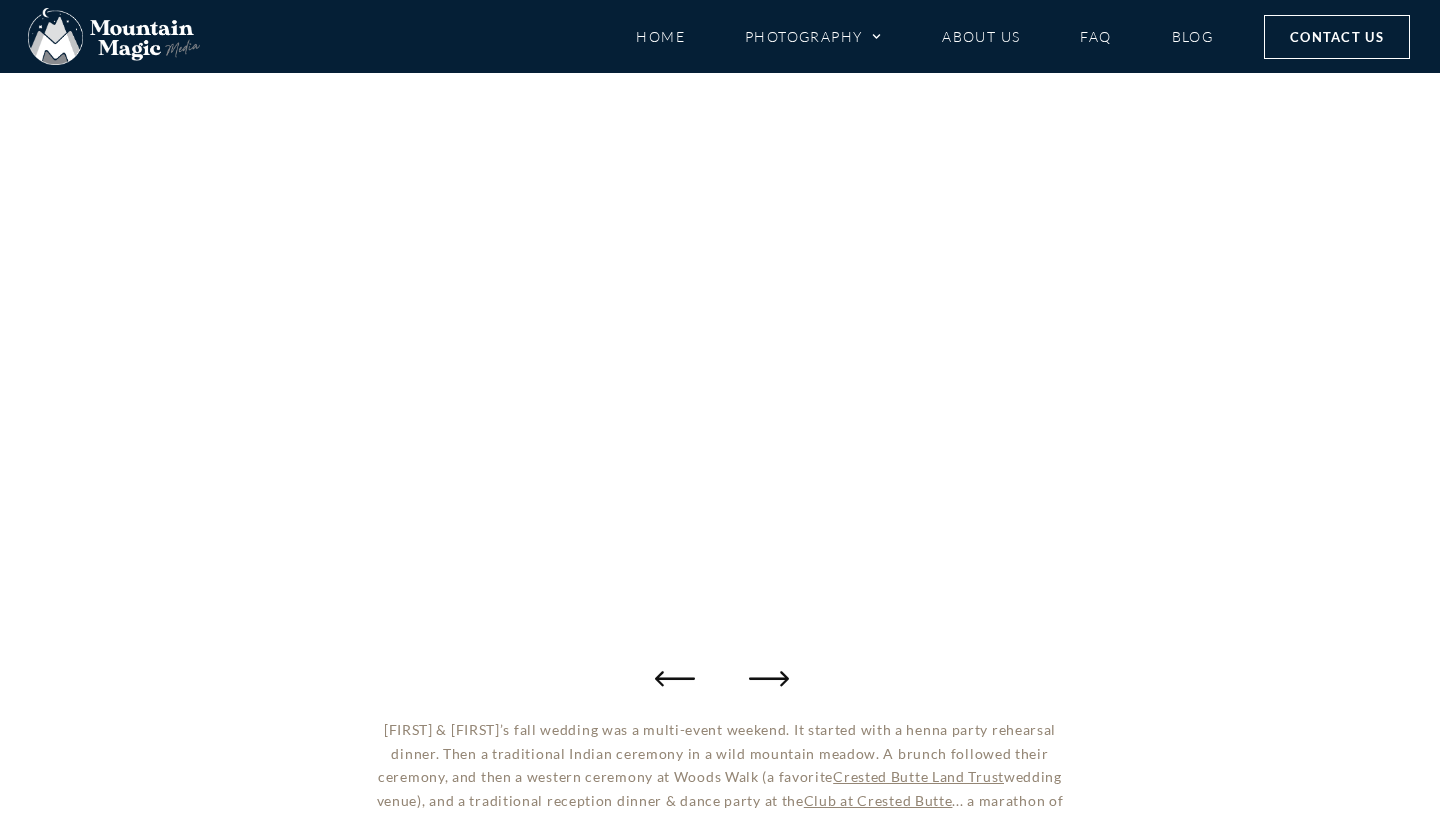 click 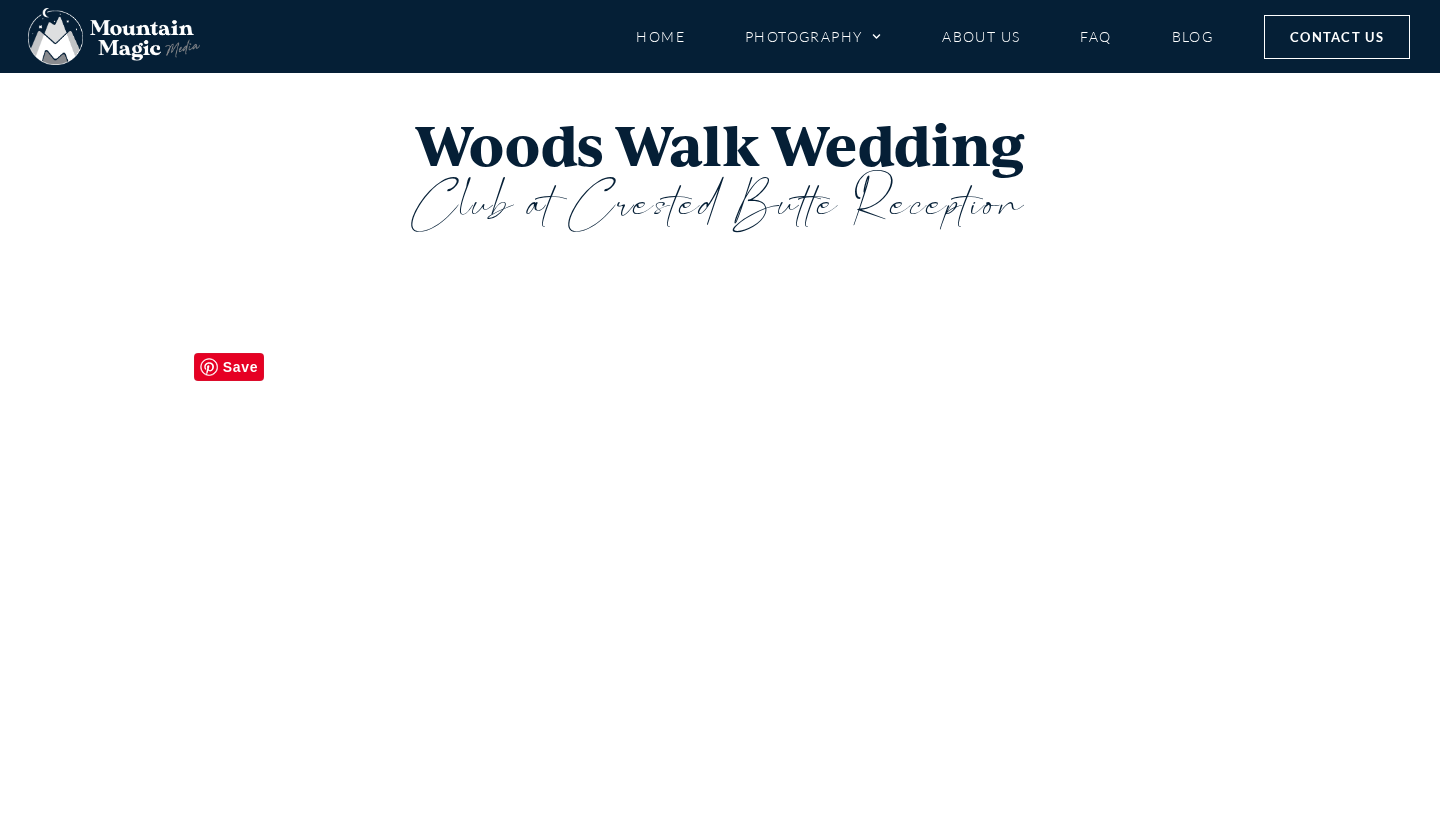 scroll, scrollTop: 413, scrollLeft: 0, axis: vertical 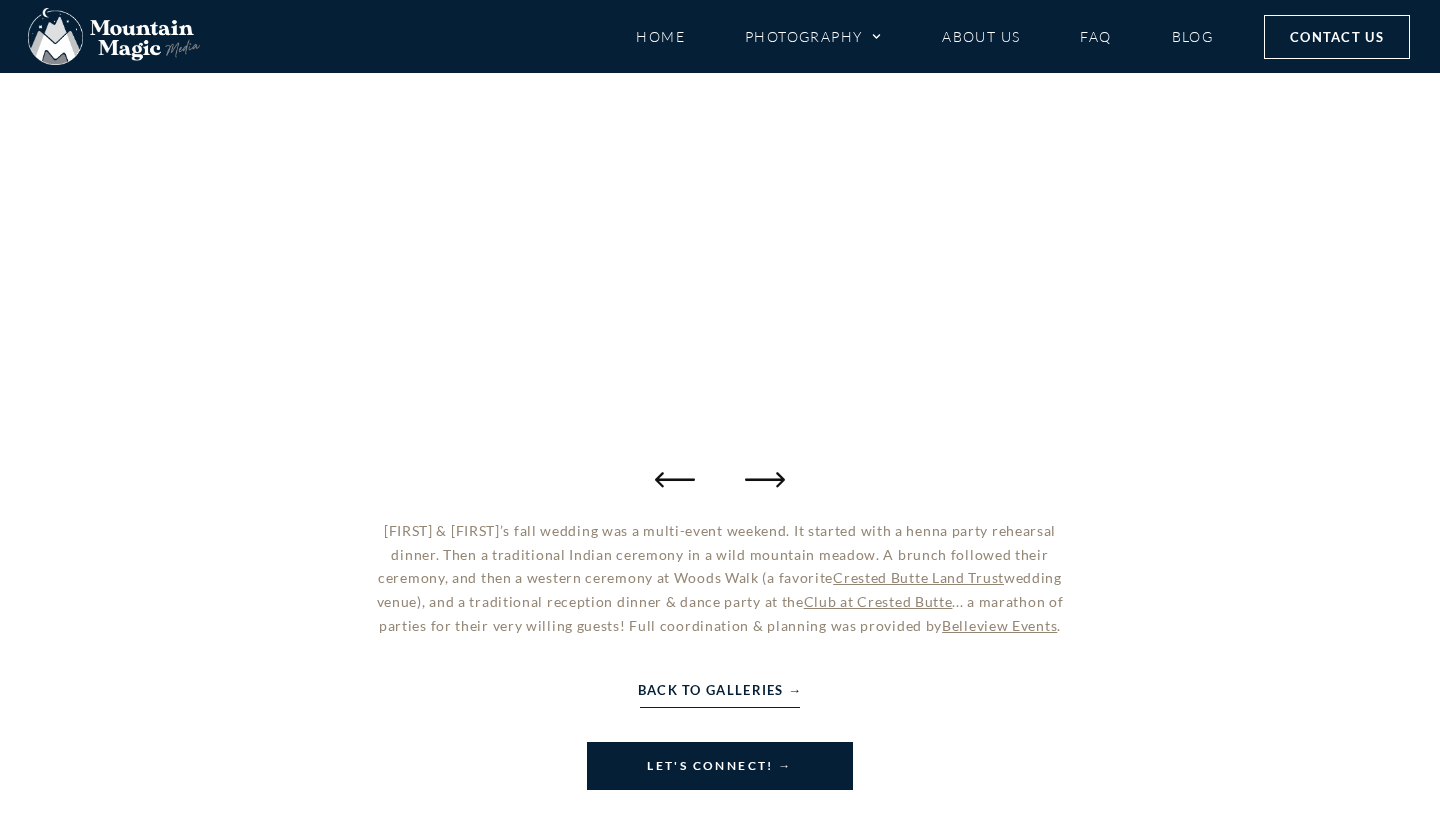 click at bounding box center (-4363, 169) 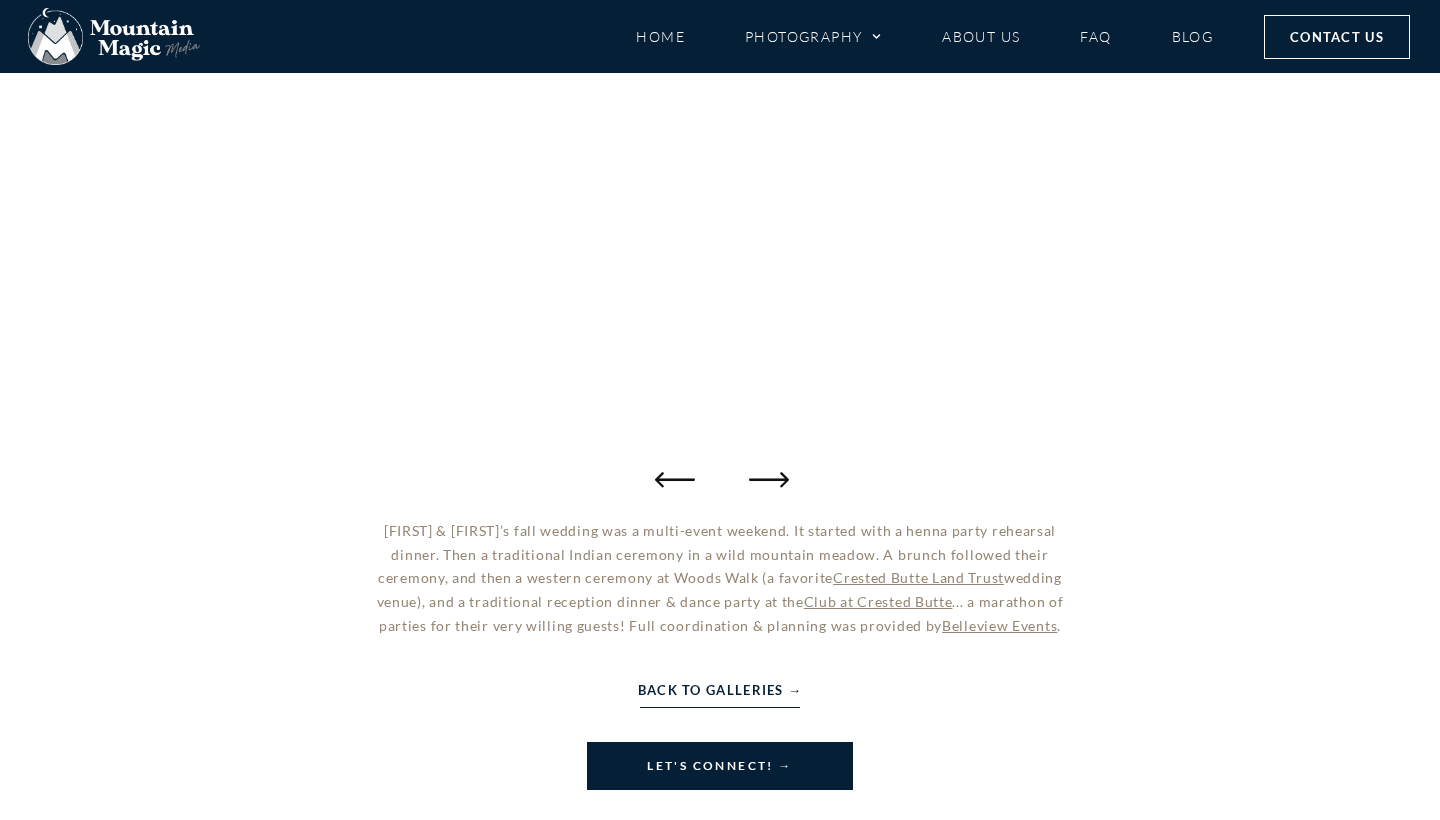 click 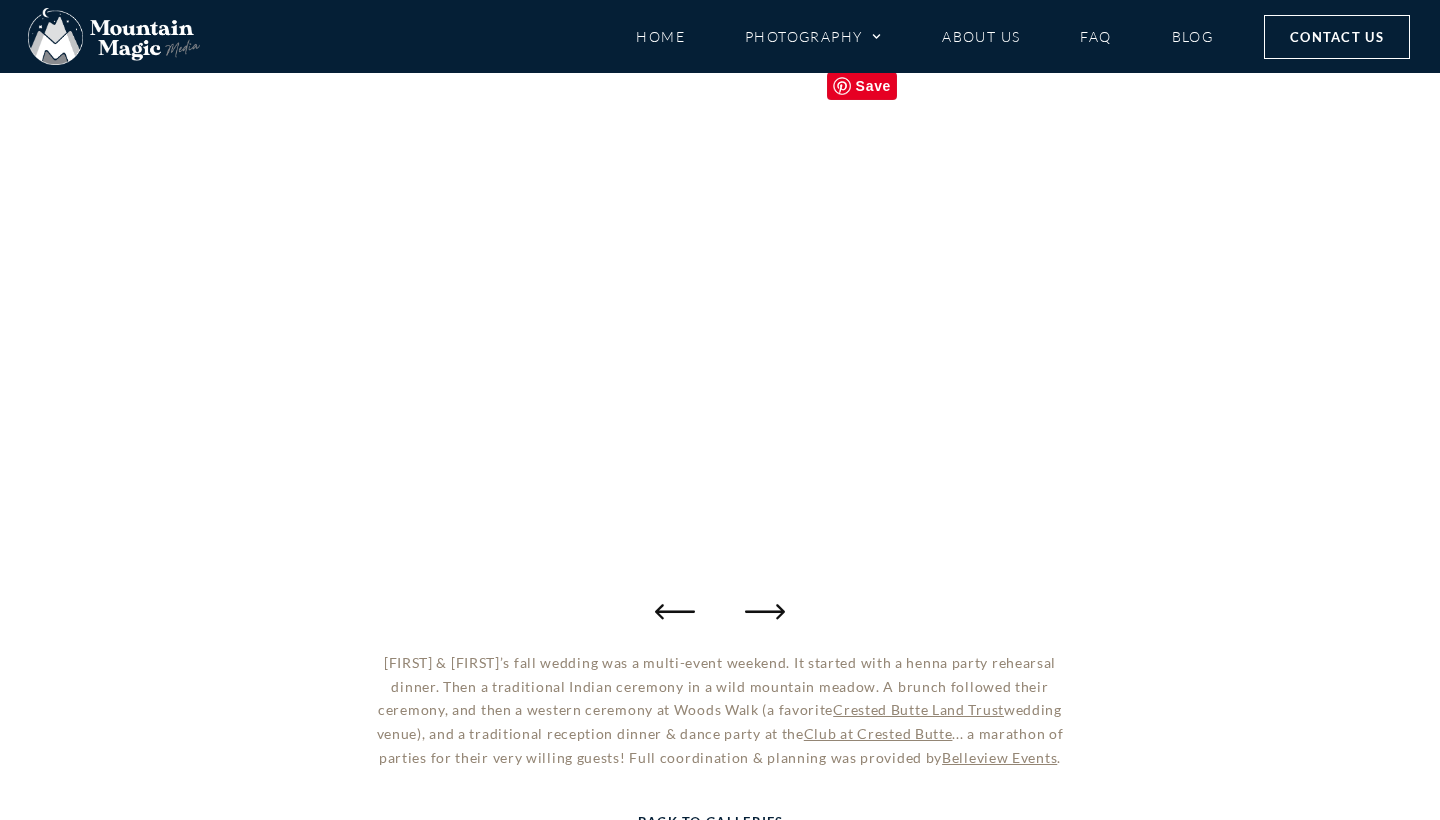 click at bounding box center [-5767, 301] 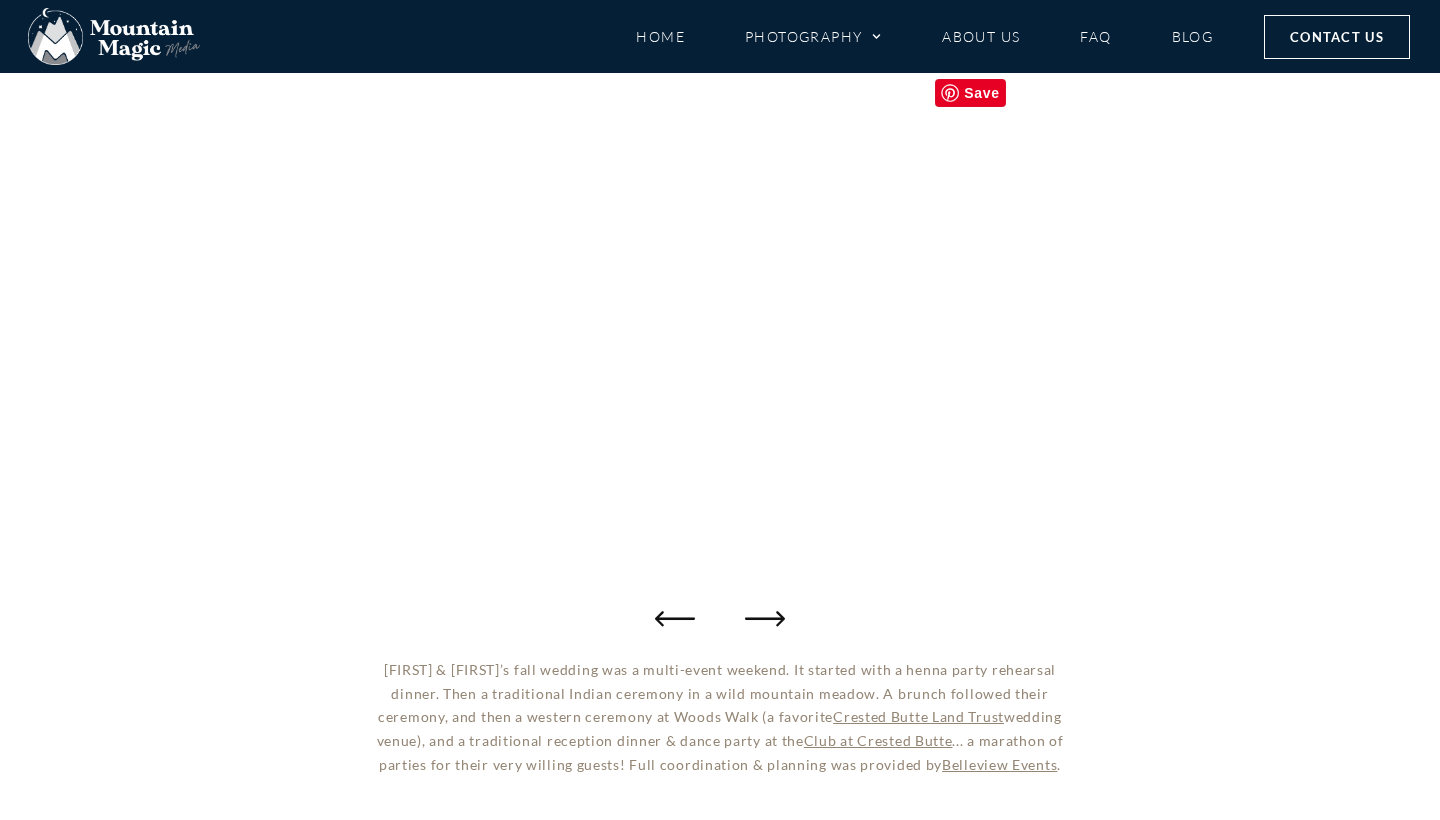 scroll, scrollTop: 274, scrollLeft: 0, axis: vertical 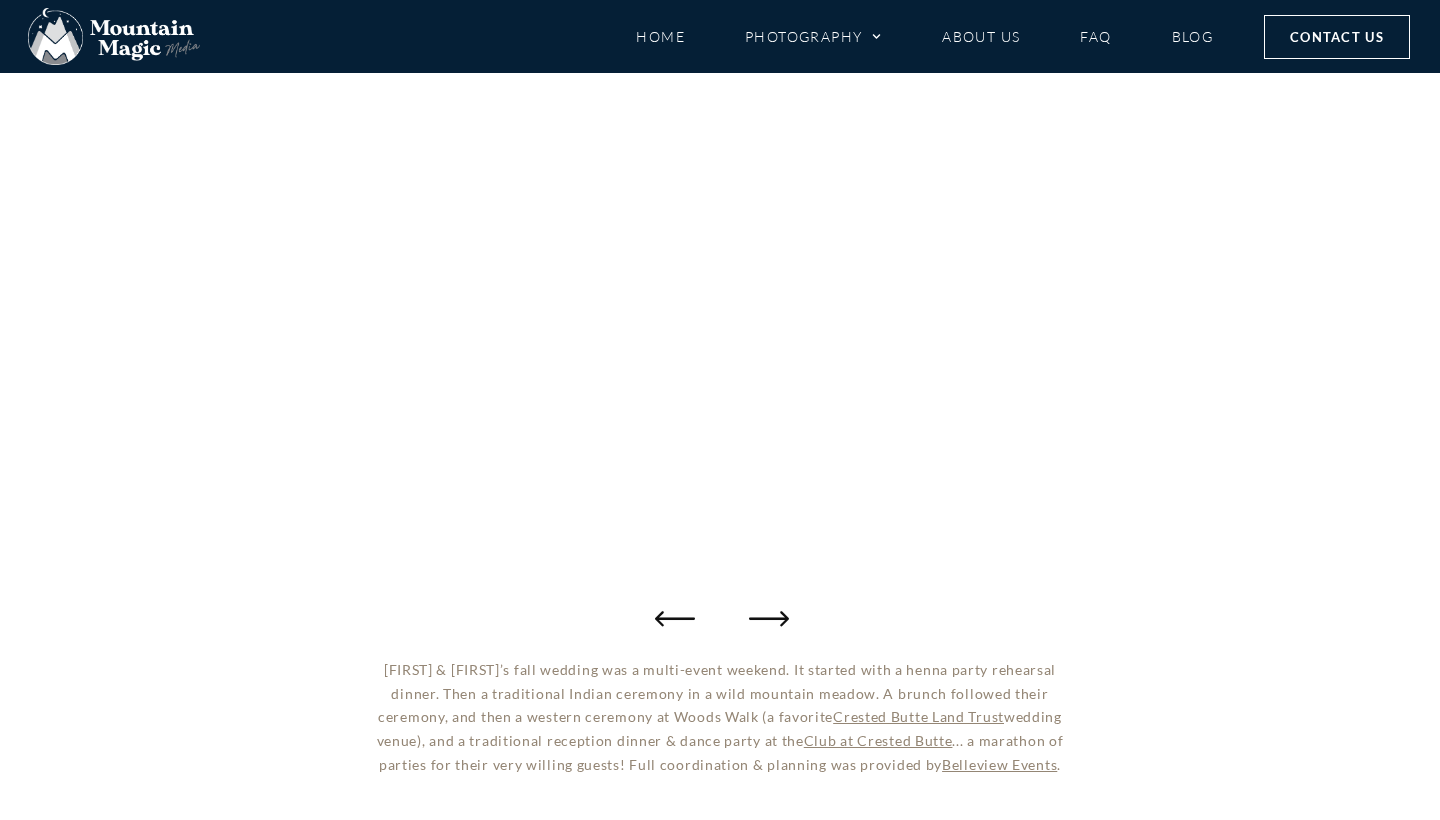 drag, startPoint x: 803, startPoint y: 626, endPoint x: 762, endPoint y: 625, distance: 41.01219 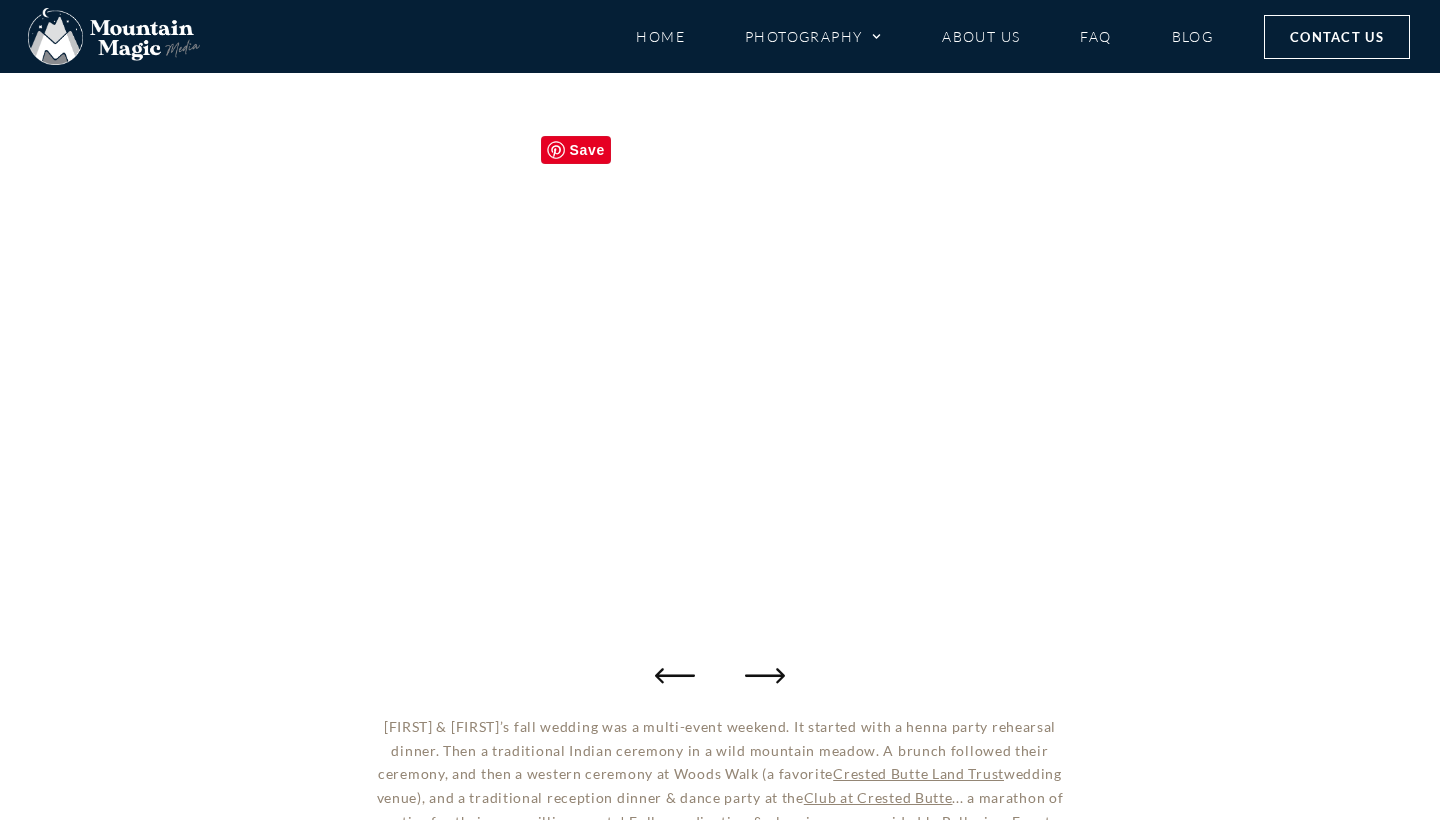 scroll, scrollTop: 222, scrollLeft: 0, axis: vertical 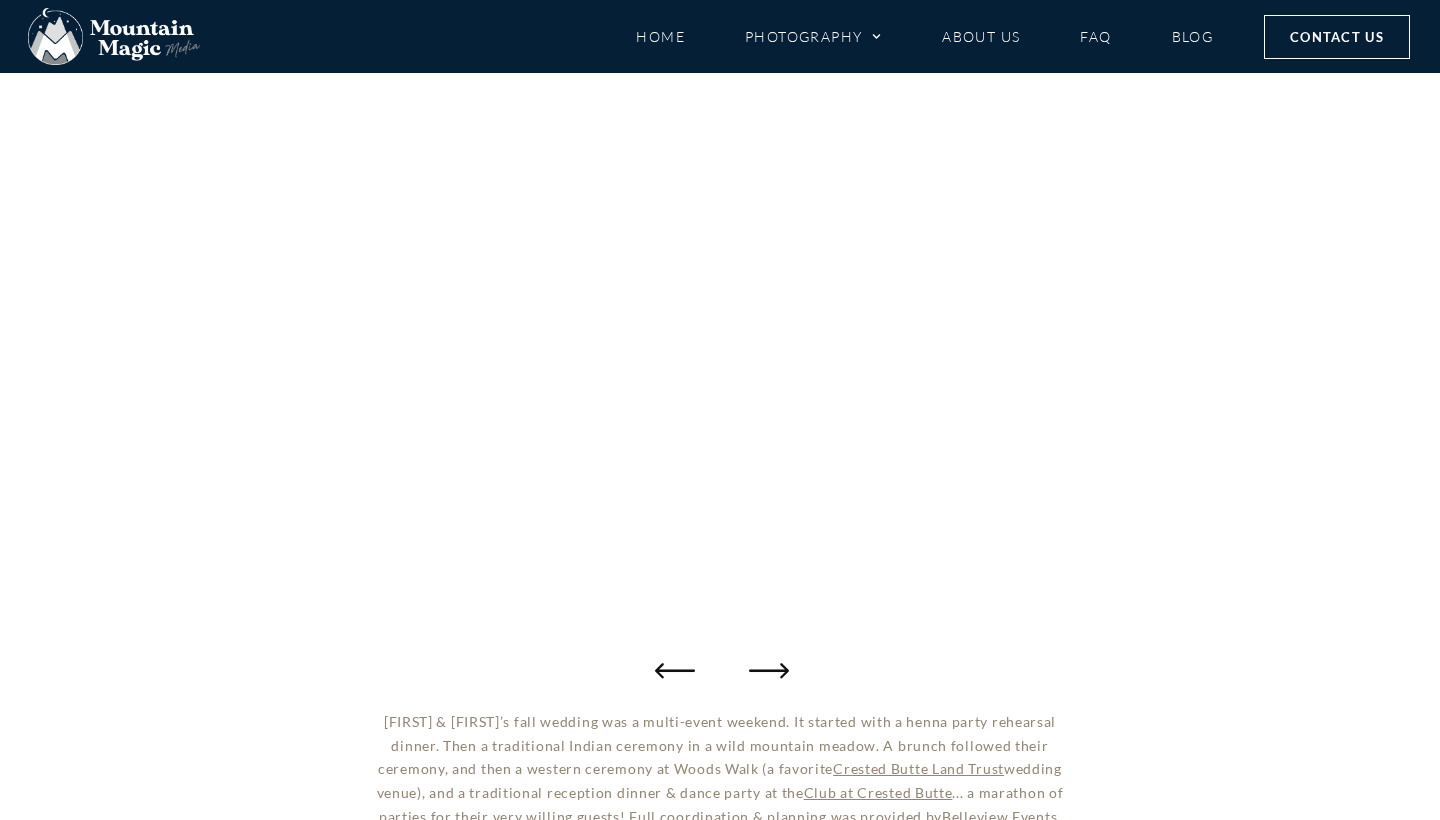 click 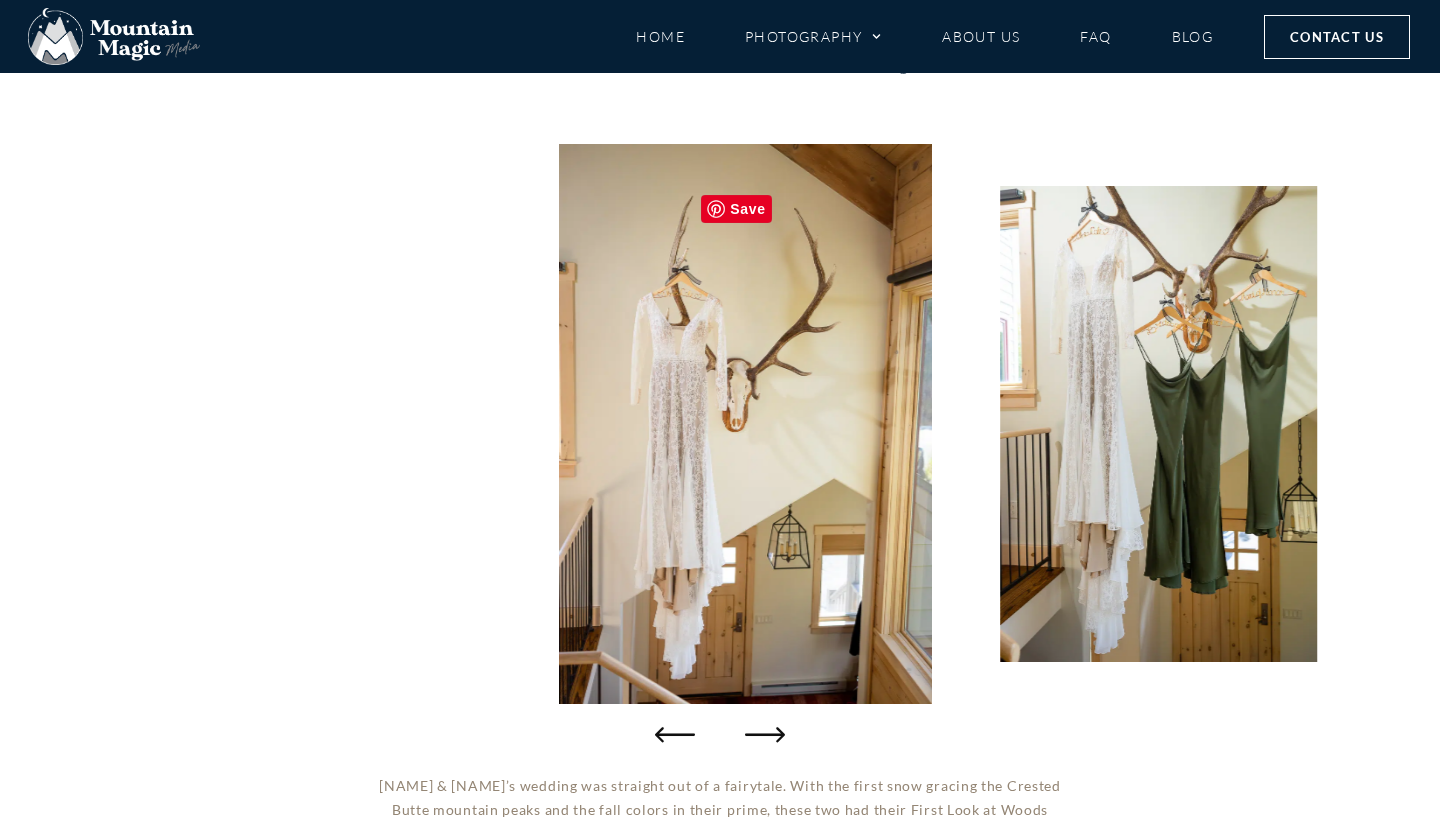 scroll, scrollTop: 157, scrollLeft: 0, axis: vertical 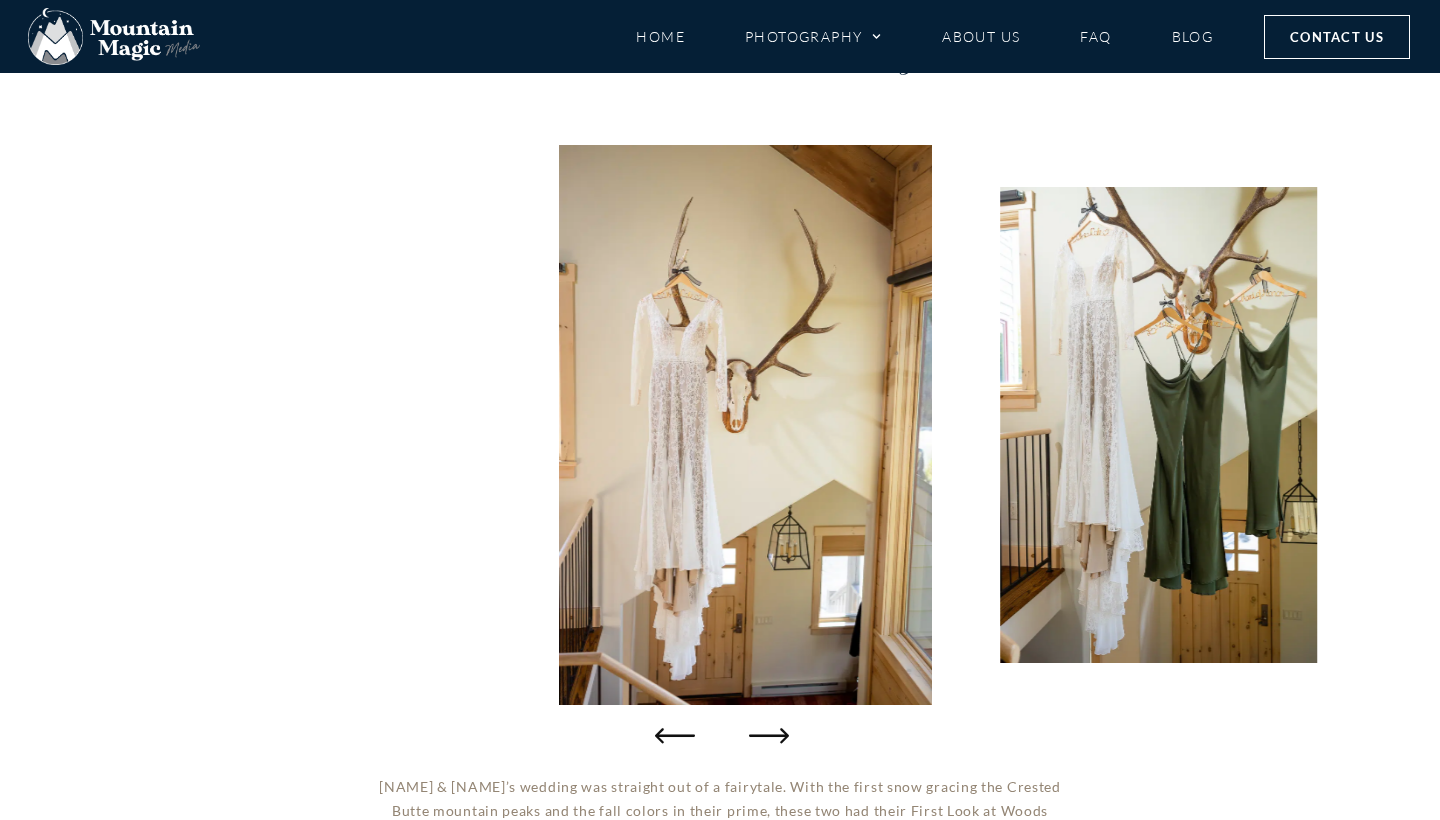 click 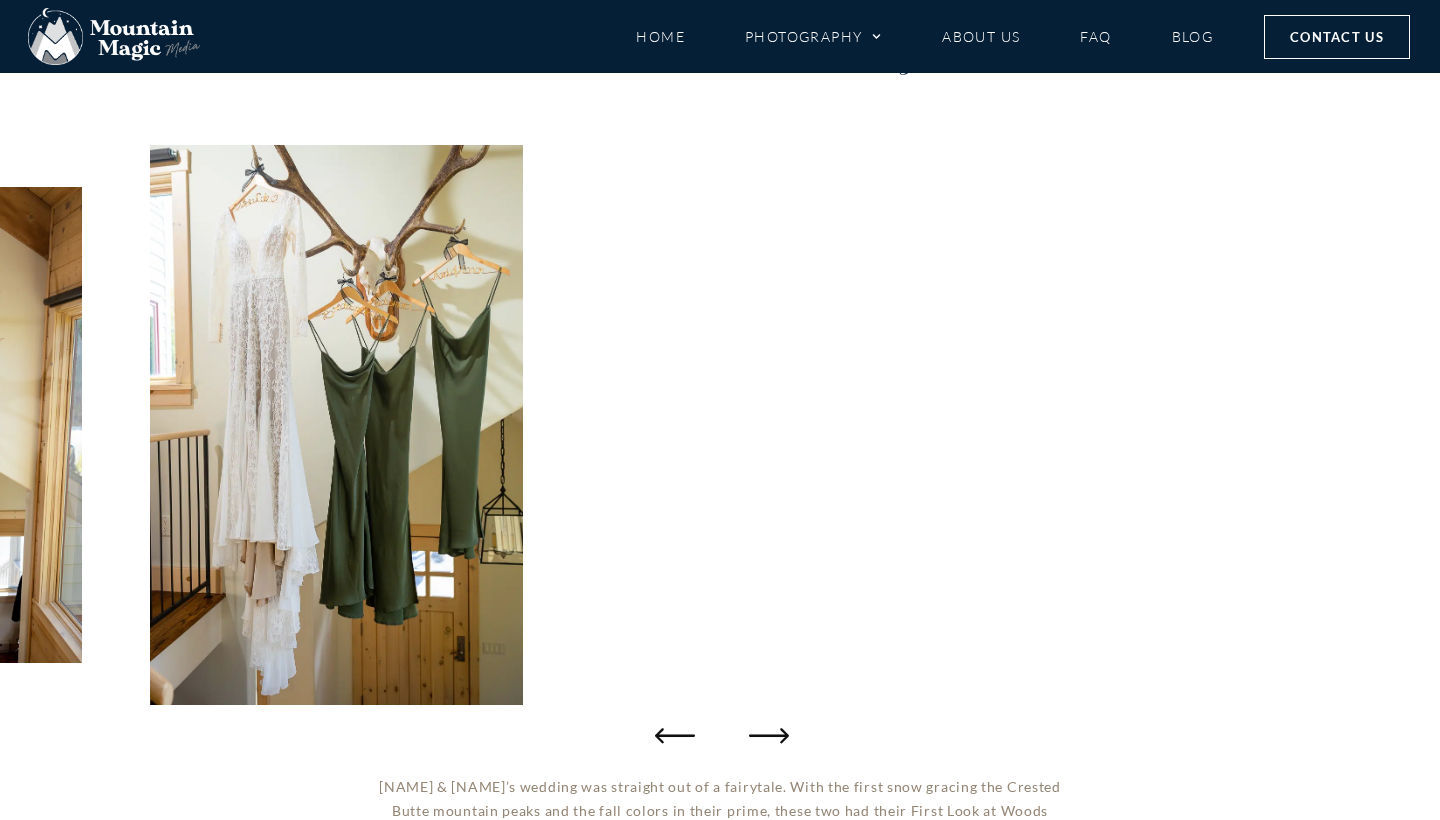 click 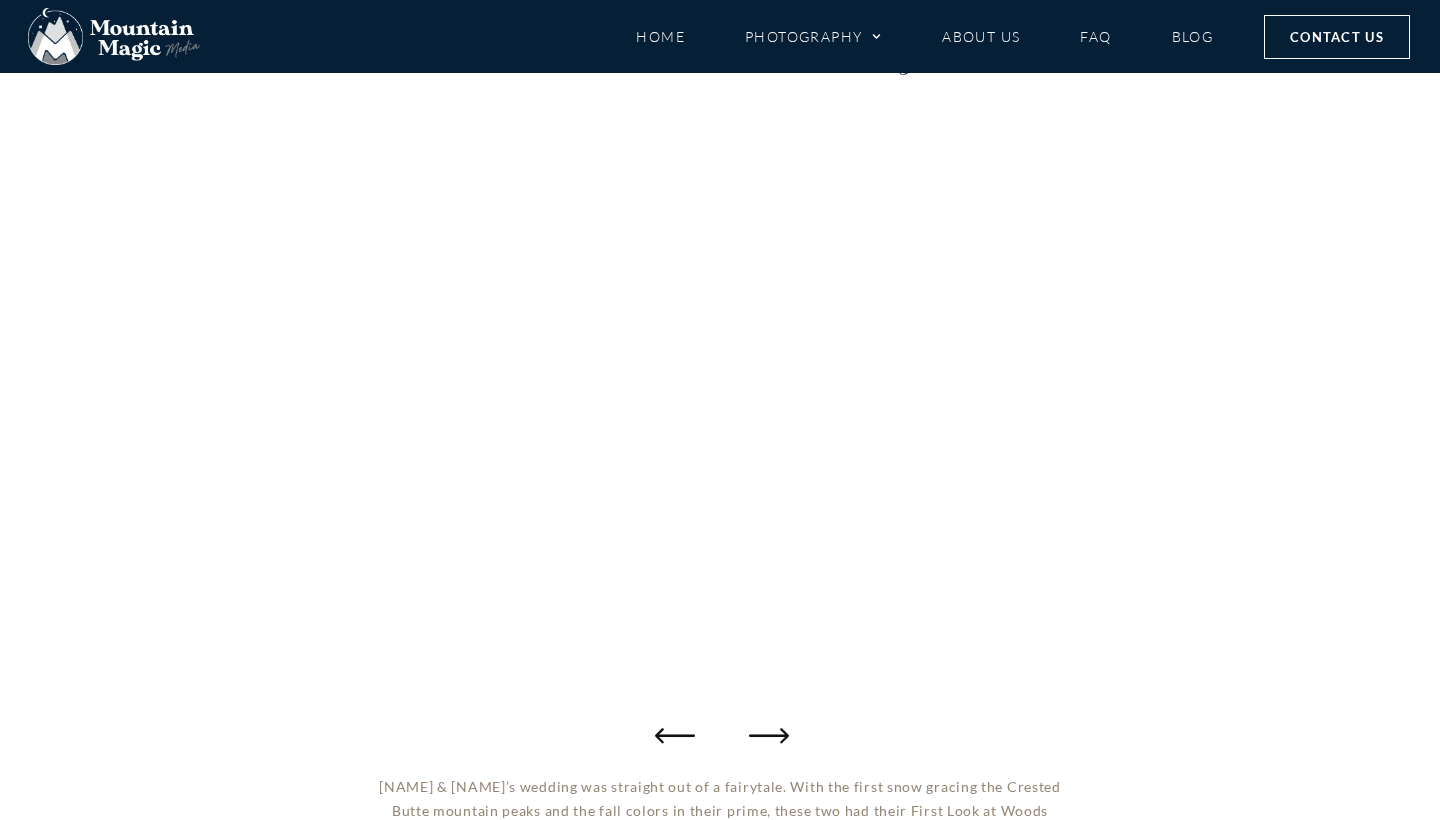 click 